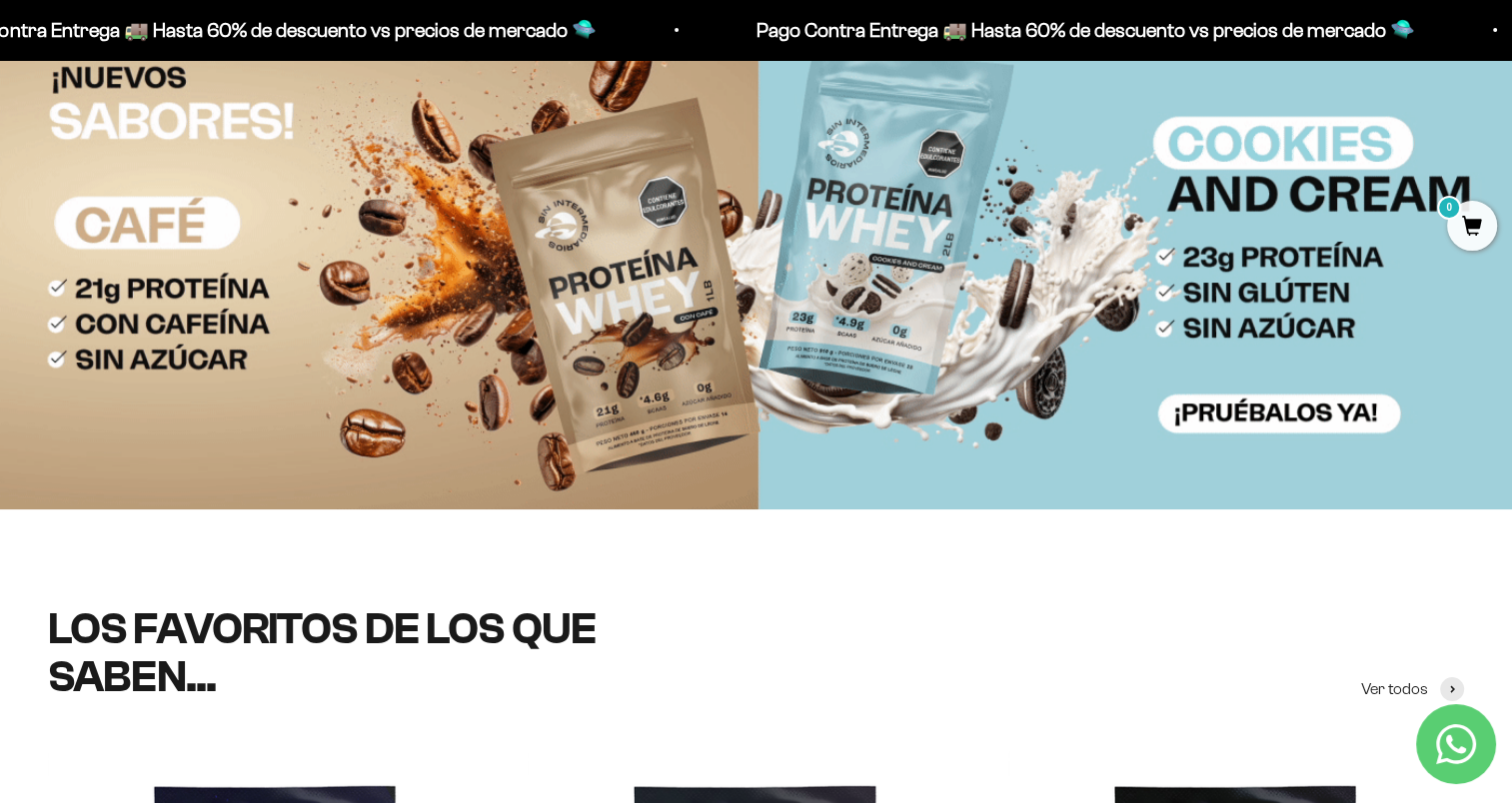 scroll, scrollTop: 0, scrollLeft: 0, axis: both 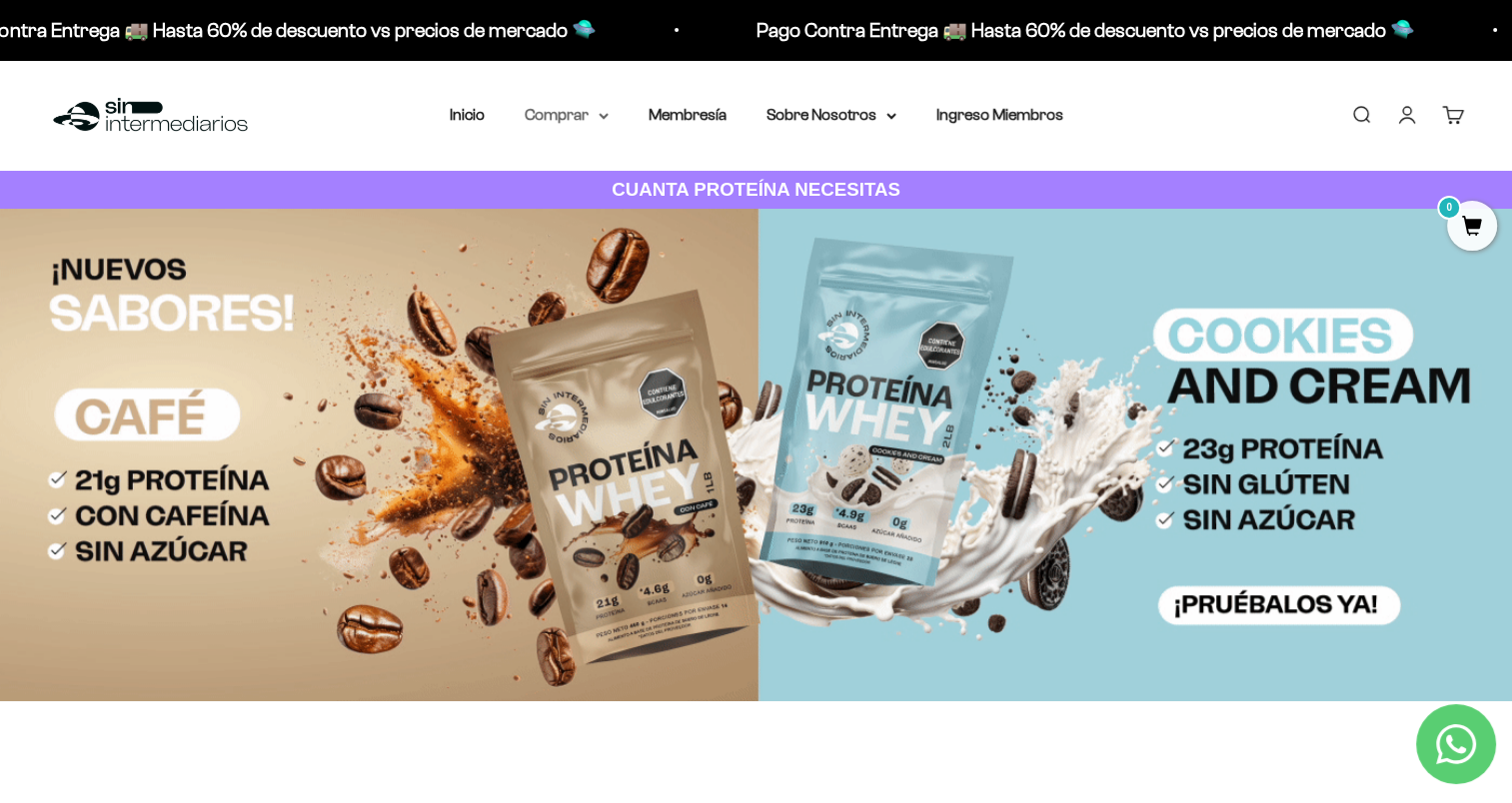click 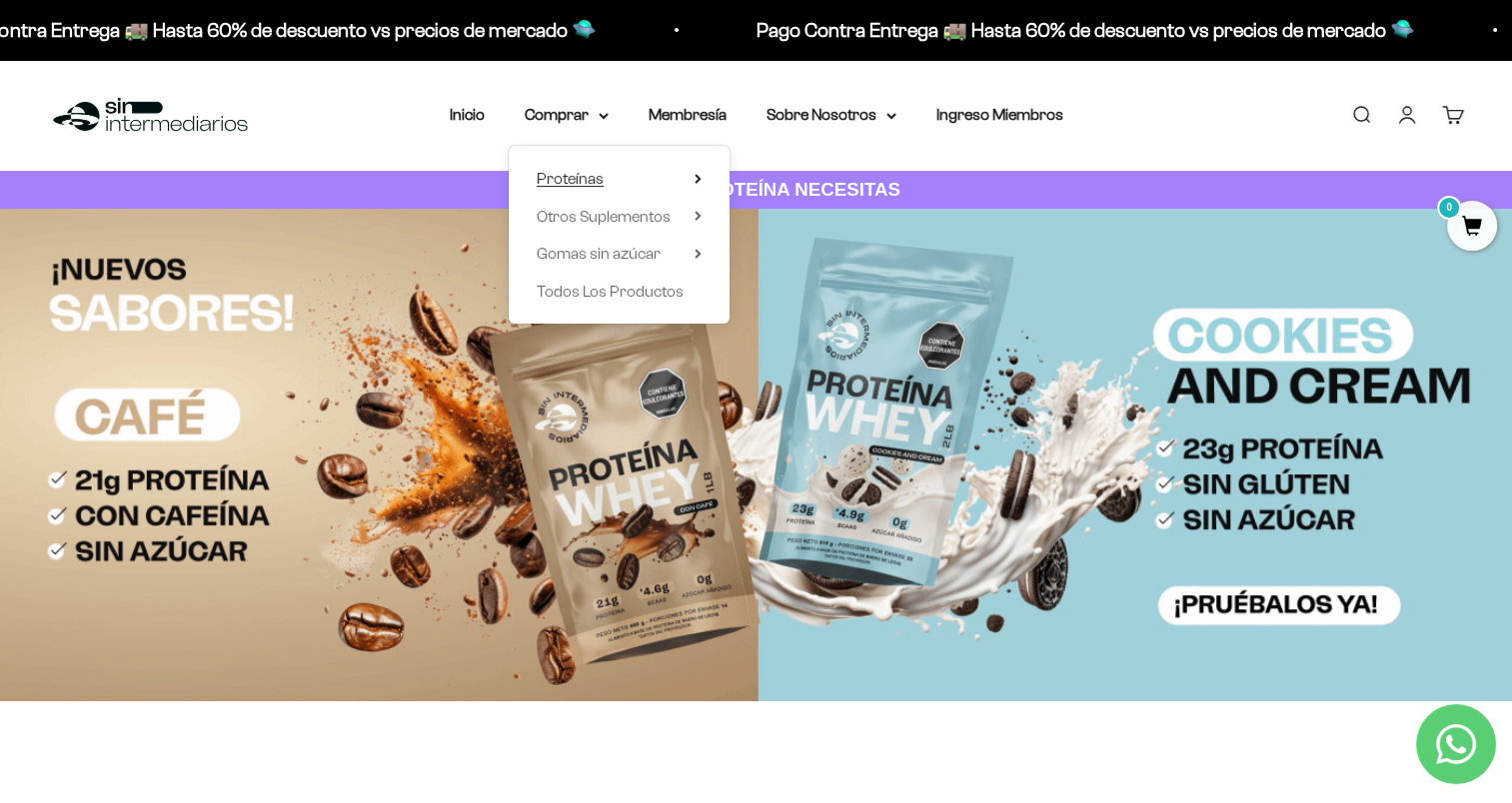 click on "Proteínas" at bounding box center (619, 179) 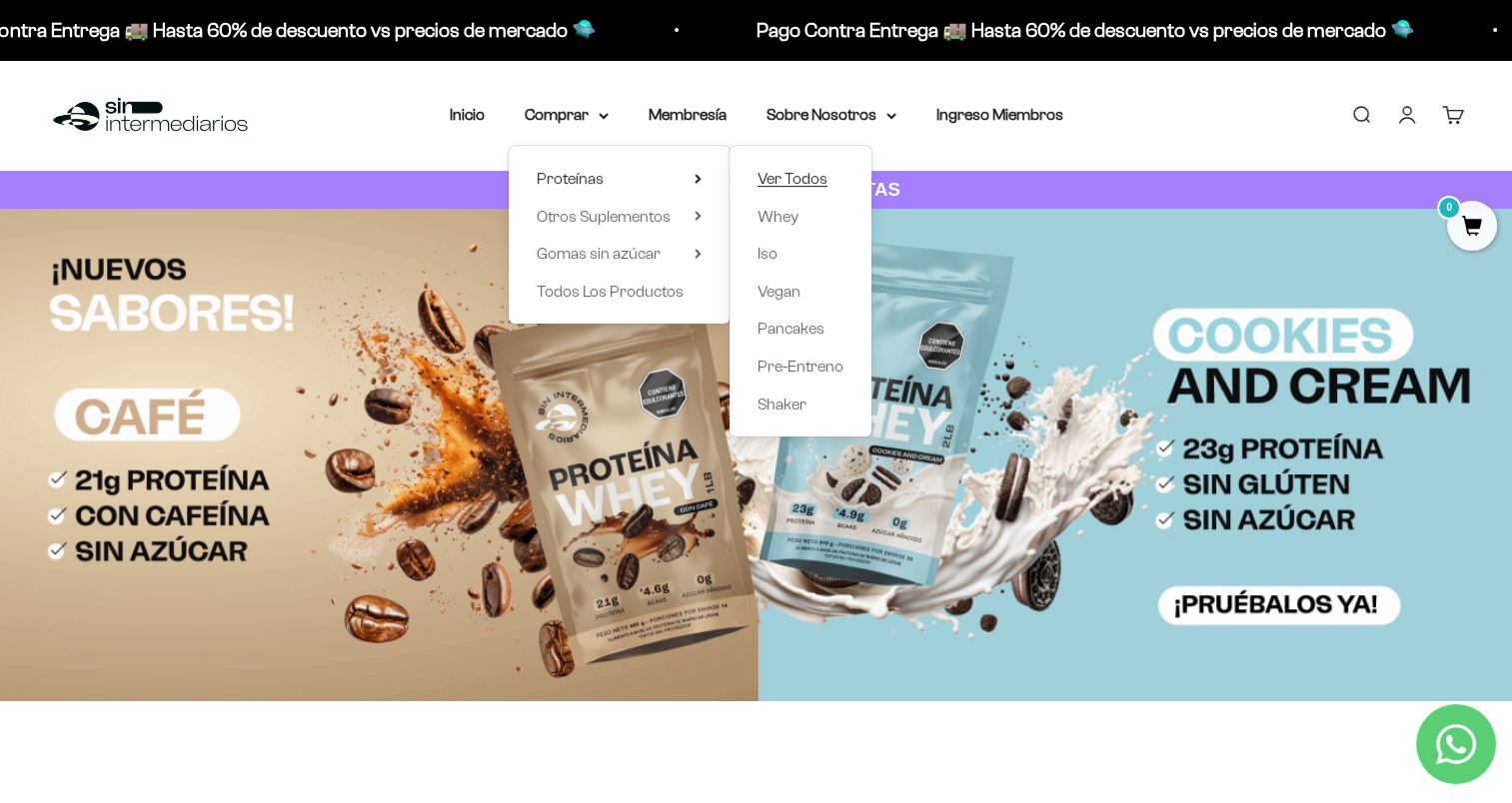 click on "Ver Todos" at bounding box center (792, 179) 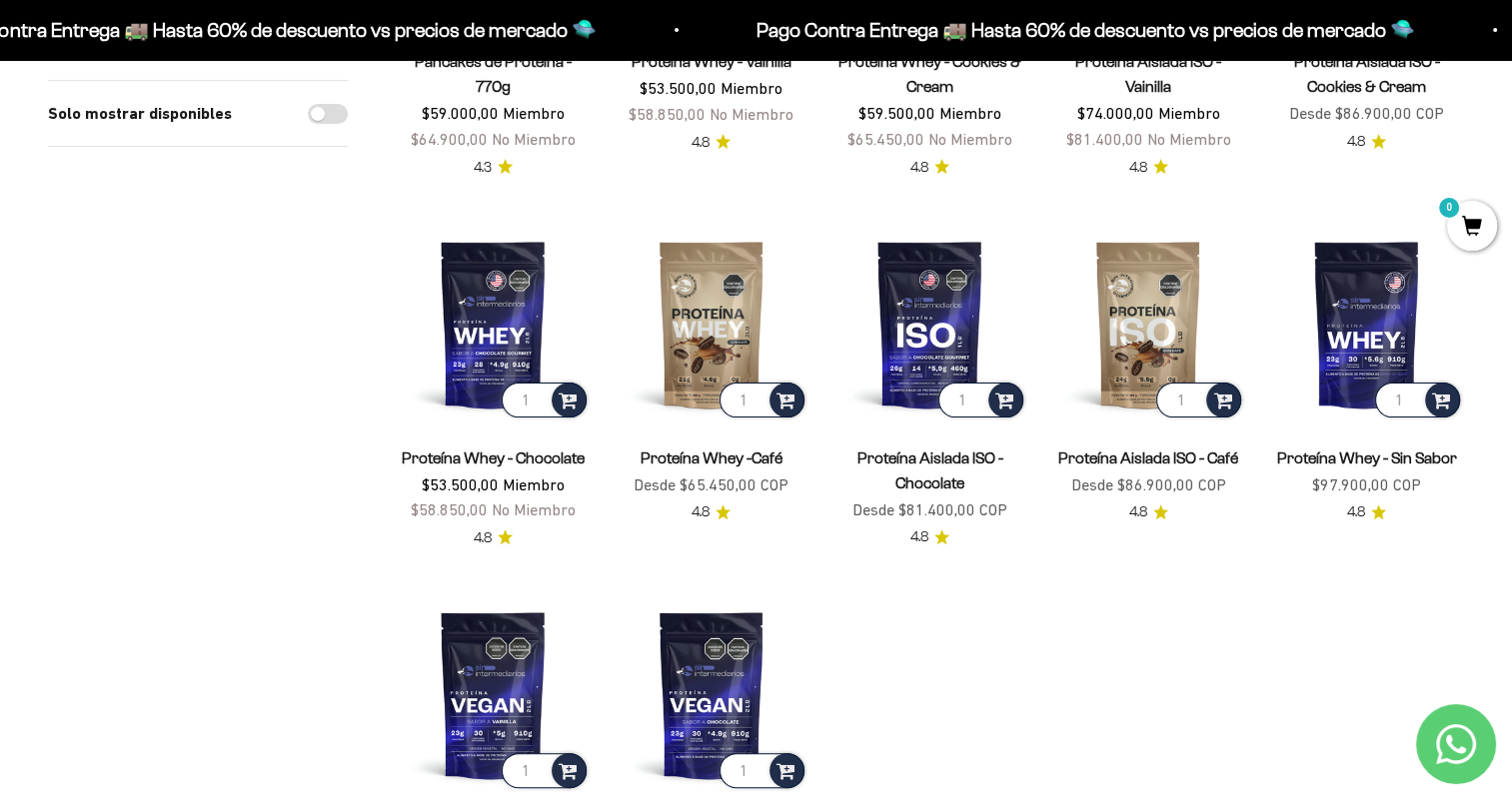 scroll, scrollTop: 200, scrollLeft: 0, axis: vertical 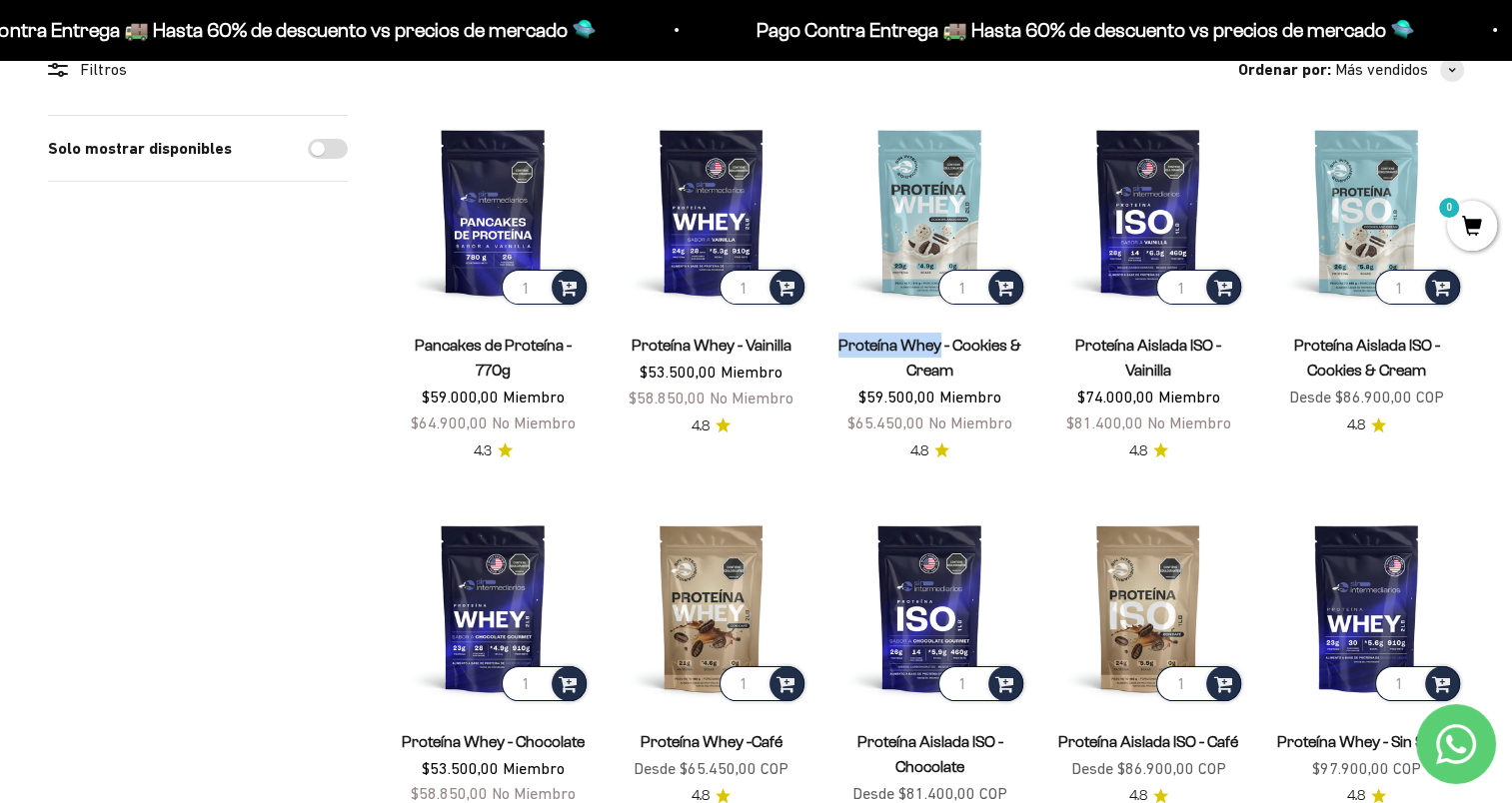 drag, startPoint x: 823, startPoint y: 344, endPoint x: 937, endPoint y: 348, distance: 114.07015 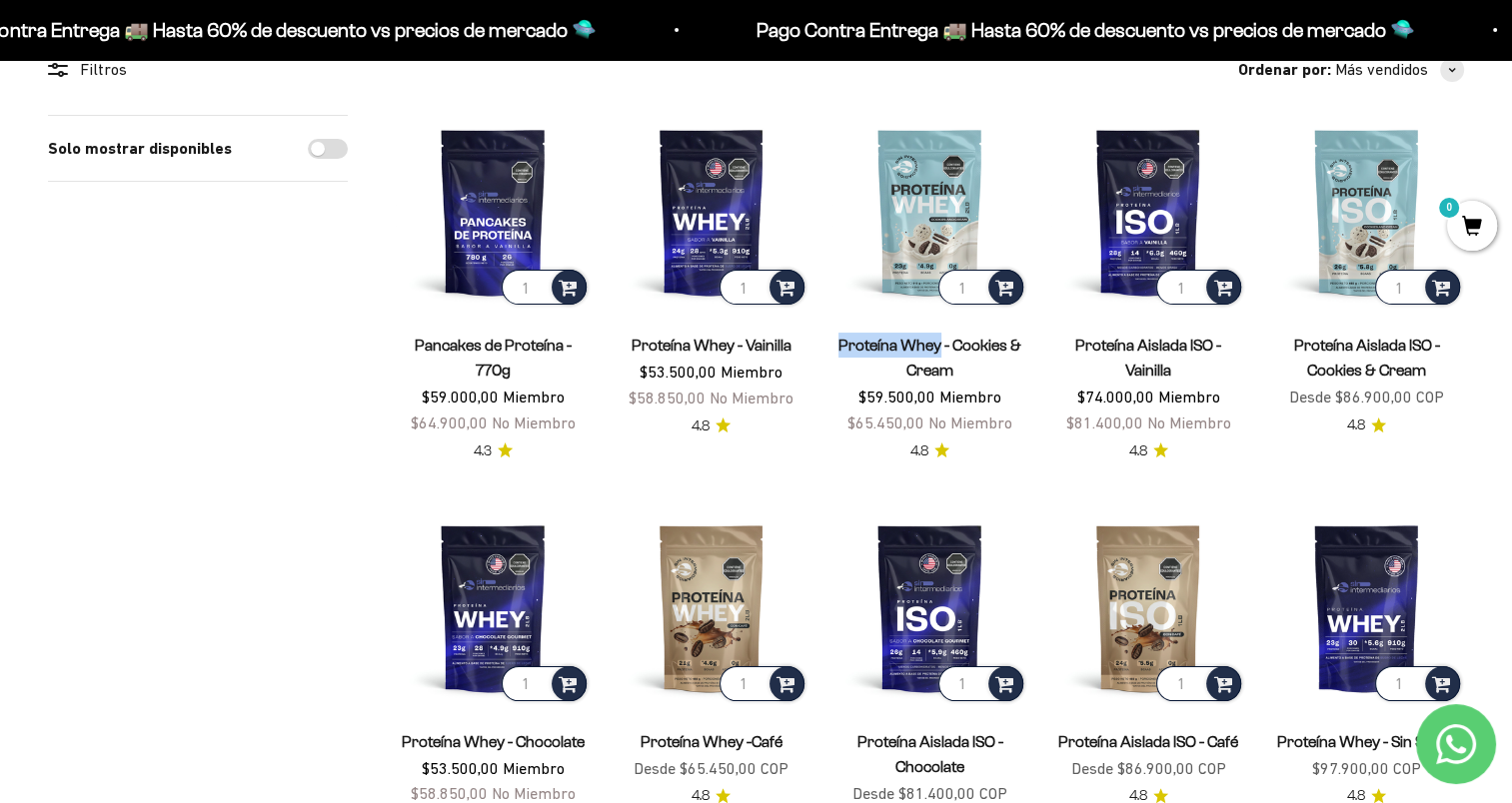 click on "1
Pancakes de Proteína - 770g $59.000,00   Miembro $64.900,00   No Miembro 4.3
1
Proteína Whey - Vainilla $53.500,00   Miembro $58.850,00   No Miembro 4.8
1
Proteína Whey - Cookies & Cream $59.500,00   Miembro $65.450,00   No Miembro 4.8
1
Proteína Aislada ISO - Vainilla $74.000,00   Miembro $81.400,00   No Miembro 4.8
1
Proteína Aislada ISO - Cookies & Cream
Precio de oferta Desde $86.900,00 COP
4.8
1
Proteína Whey - Chocolate $53.500,00   Miembro $58.850,00   No Miembro 4.8
1
Proteína Whey -Café
Precio de oferta Desde $65.450,00 COP
4.8
1
Proteína Aislada ISO - Chocolate
Precio de oferta Desde $81.400,00 COP
4.8" at bounding box center (929, 646) 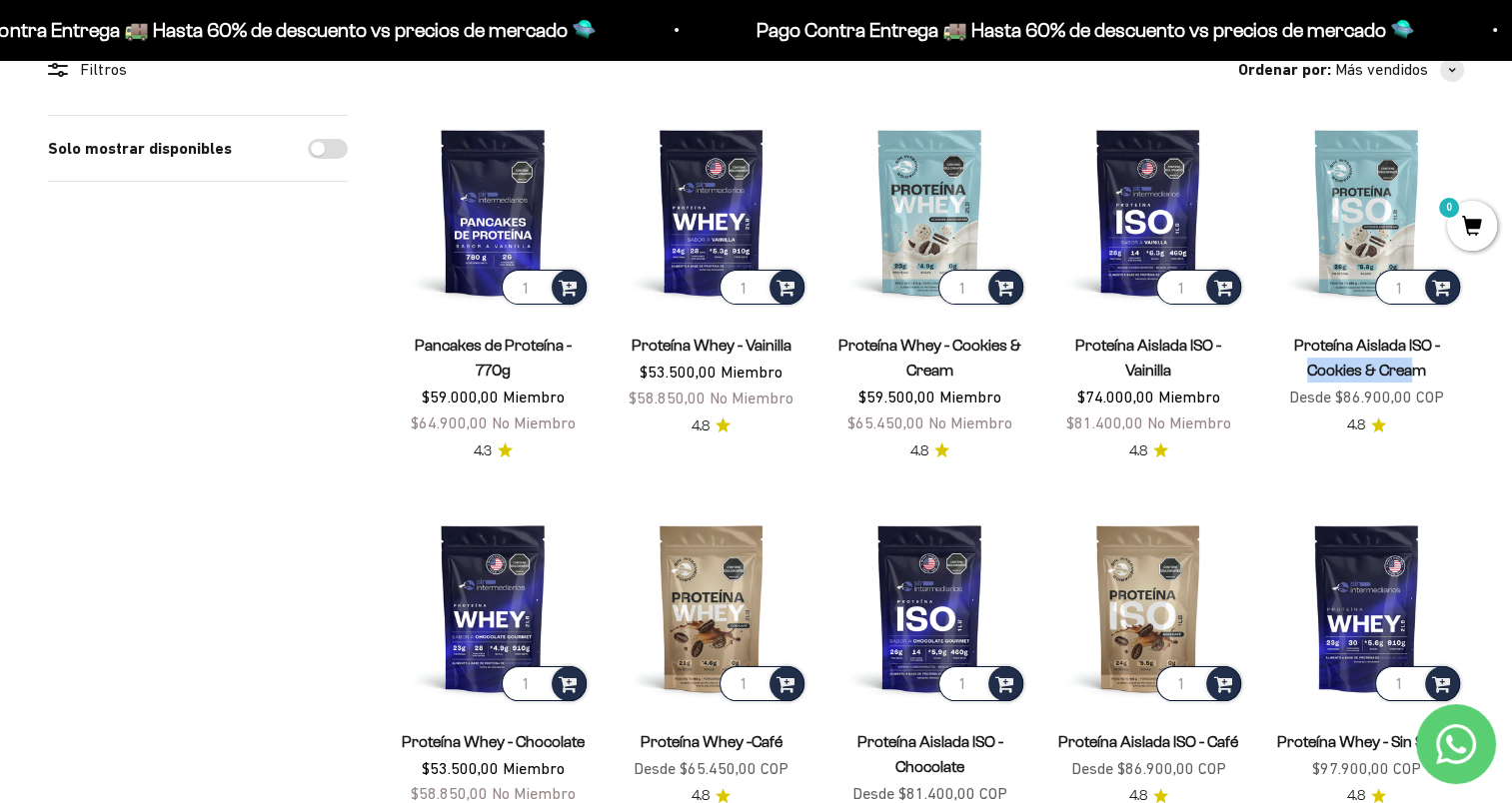 drag, startPoint x: 1267, startPoint y: 357, endPoint x: 1410, endPoint y: 365, distance: 143.2236 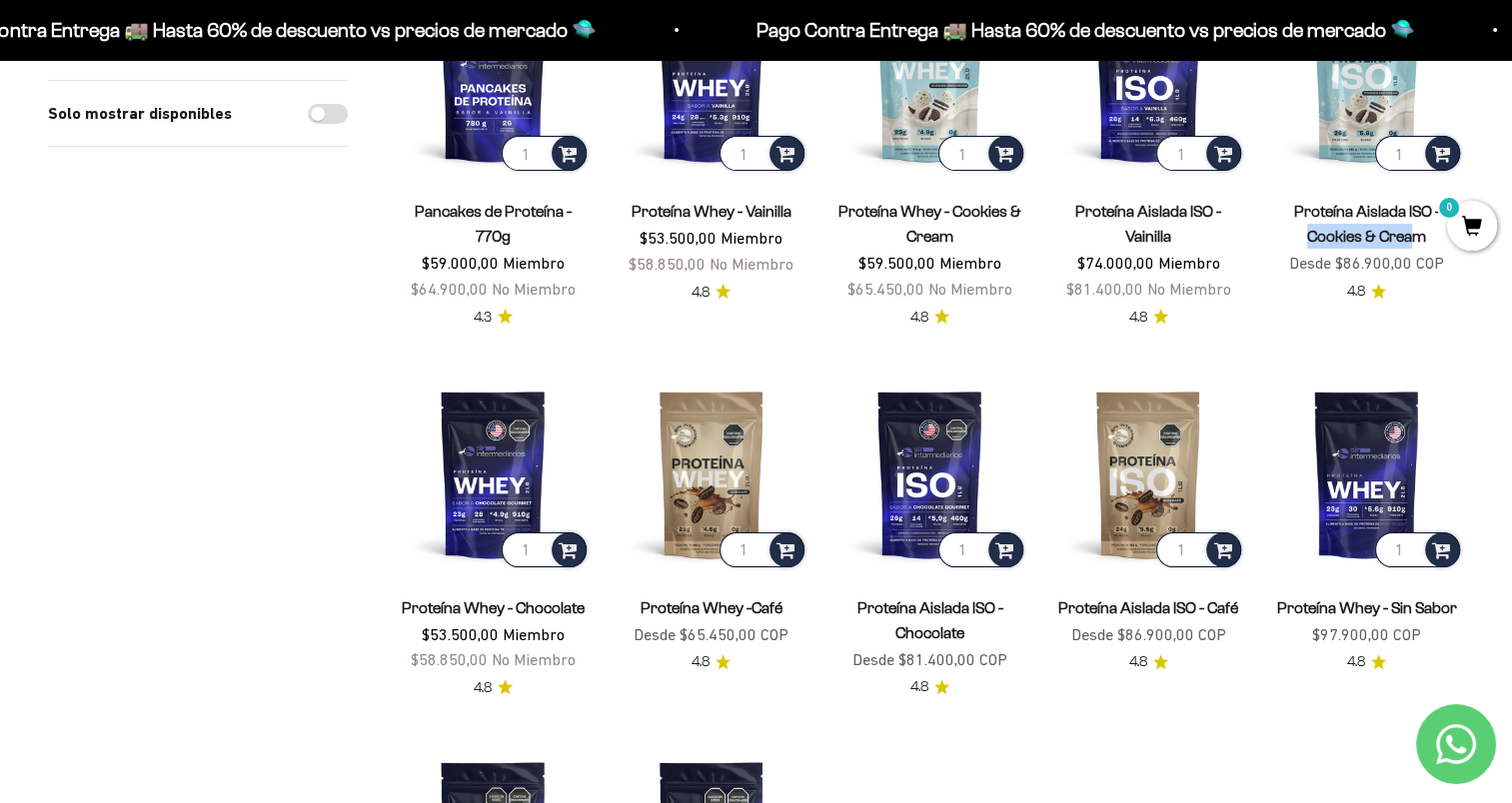 scroll, scrollTop: 103, scrollLeft: 0, axis: vertical 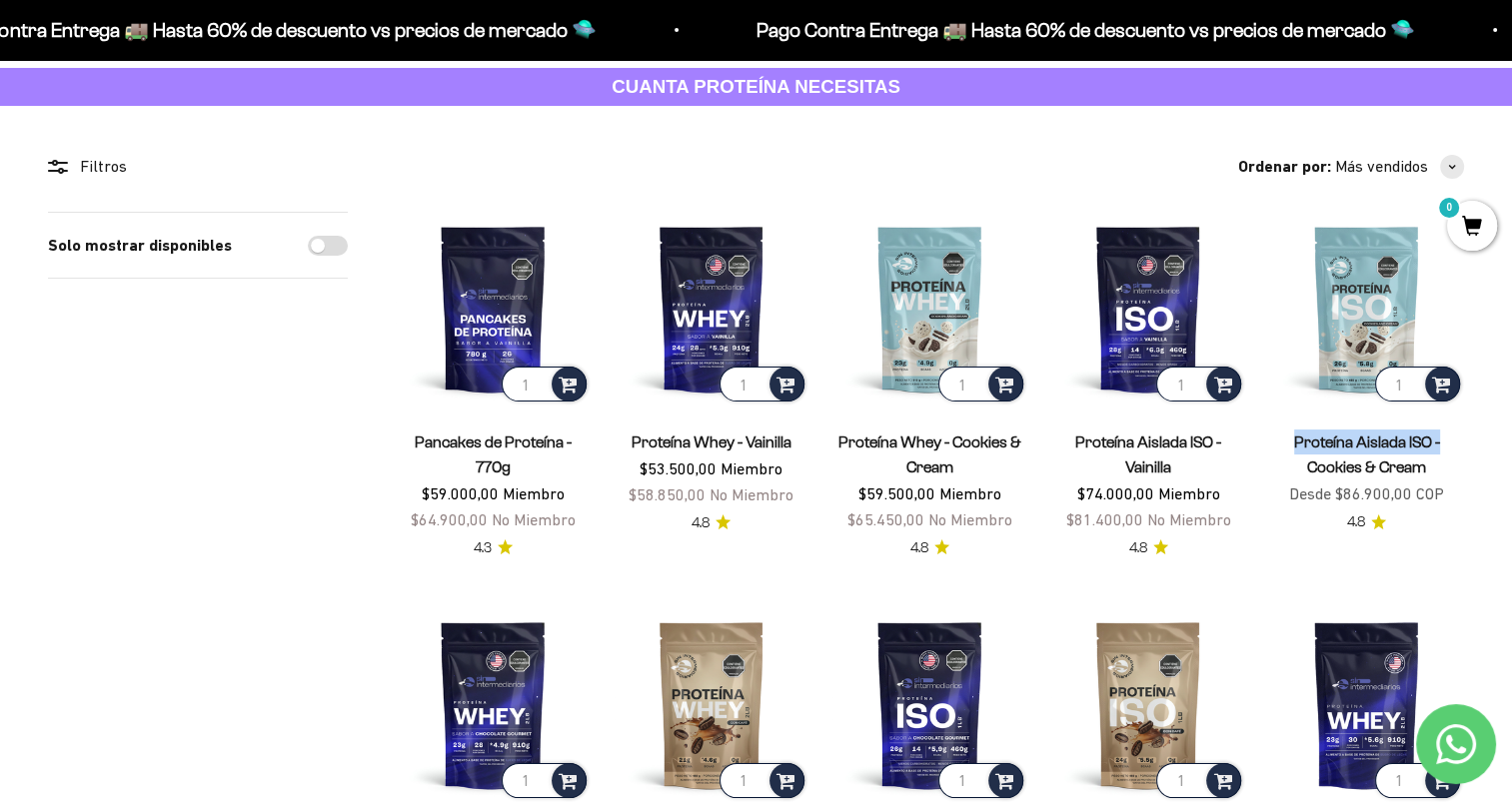 drag, startPoint x: 1460, startPoint y: 431, endPoint x: 1290, endPoint y: 445, distance: 170.5755 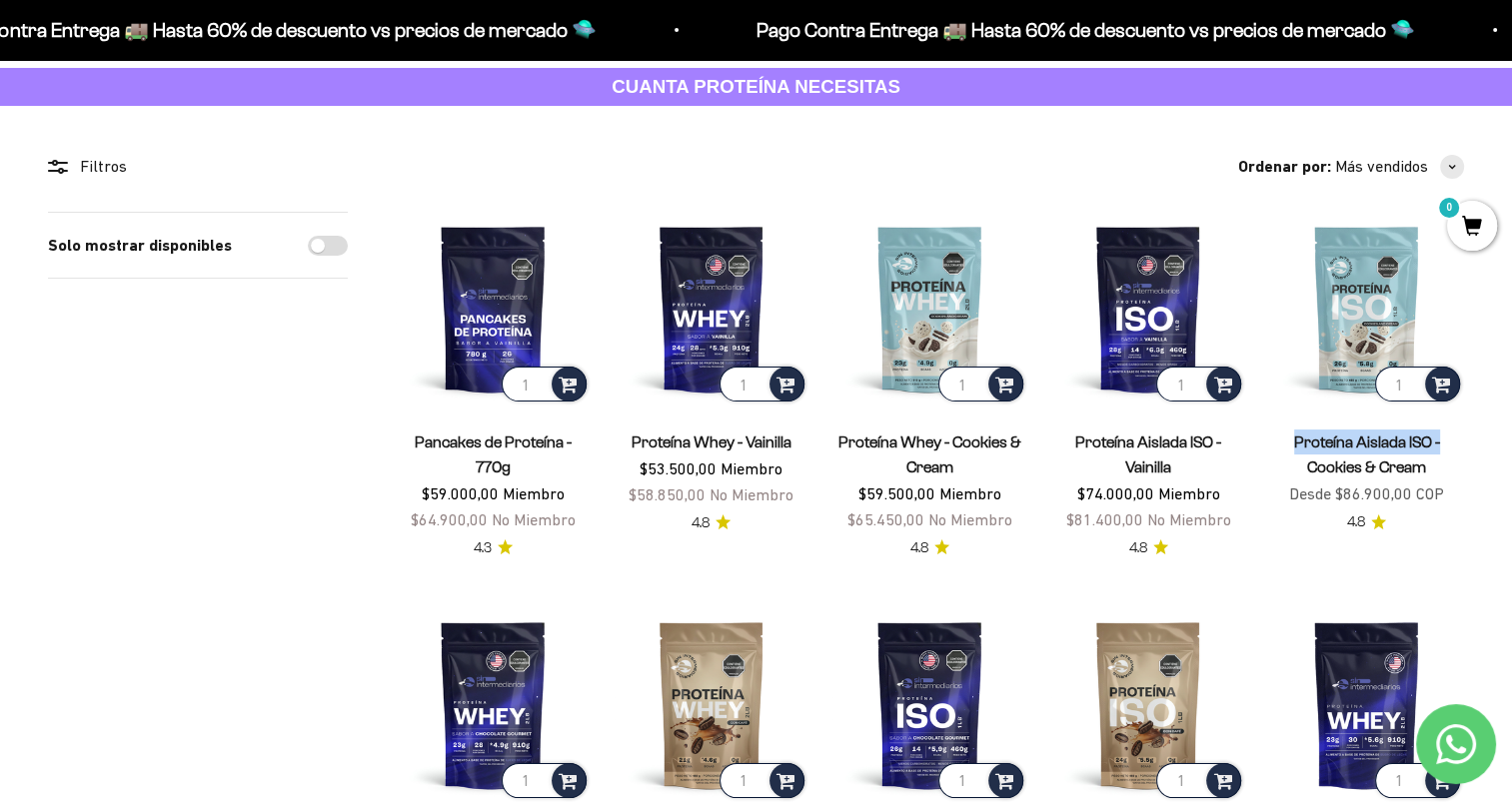 click on "Proteína Aislada ISO - Cookies & Cream" at bounding box center (1366, 454) 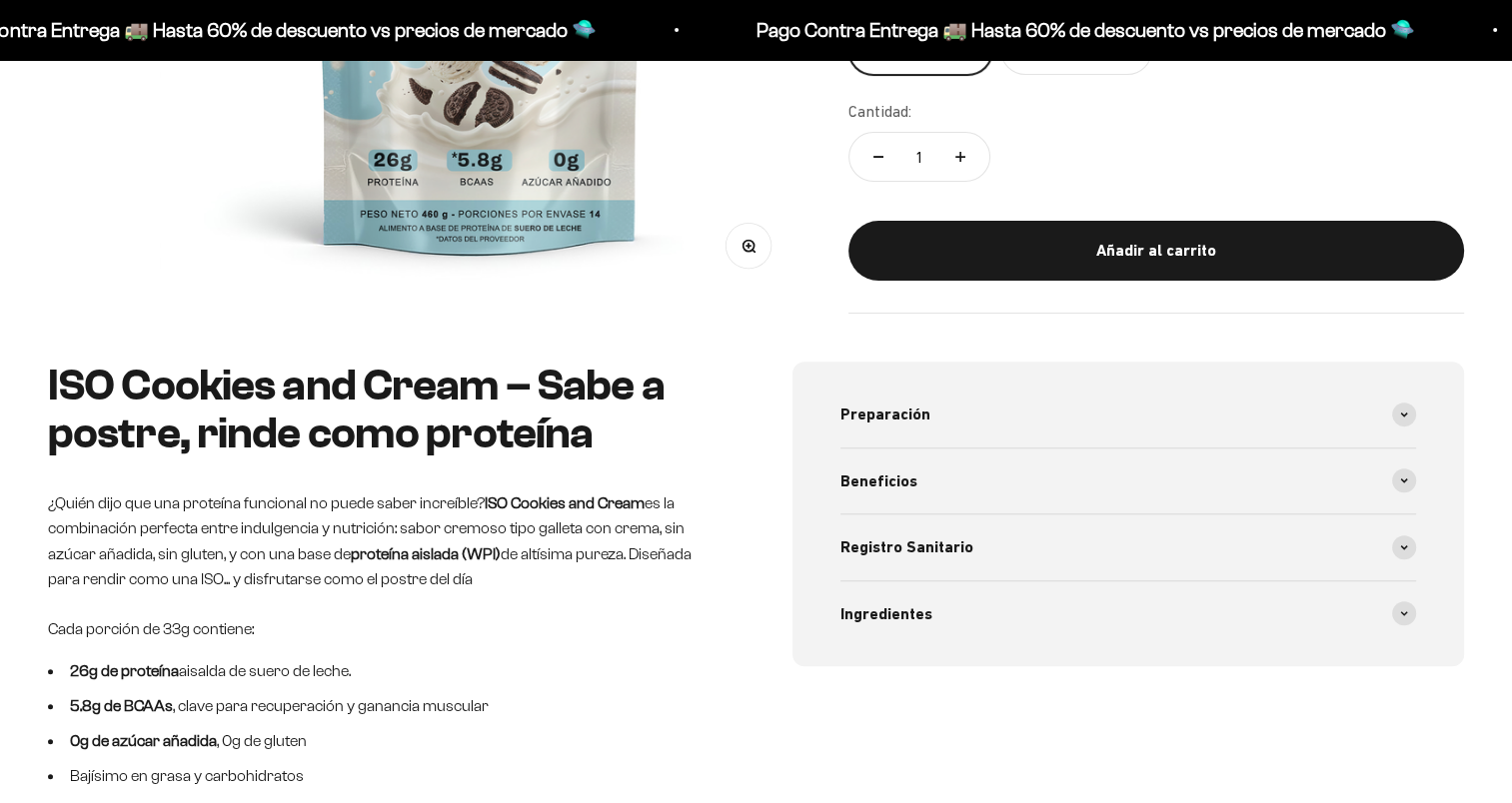 scroll, scrollTop: 999, scrollLeft: 0, axis: vertical 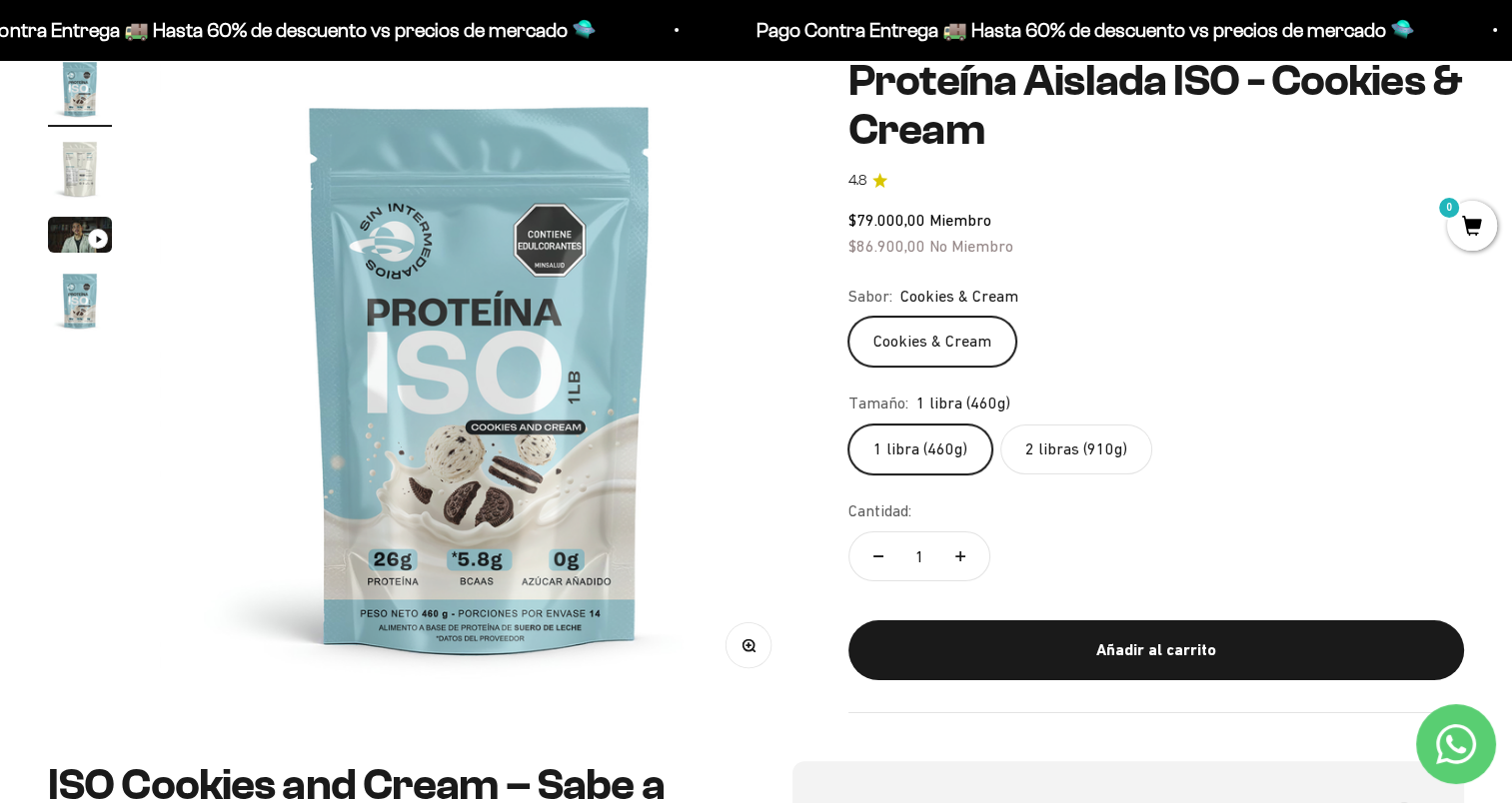 click on "2 libras (910g)" 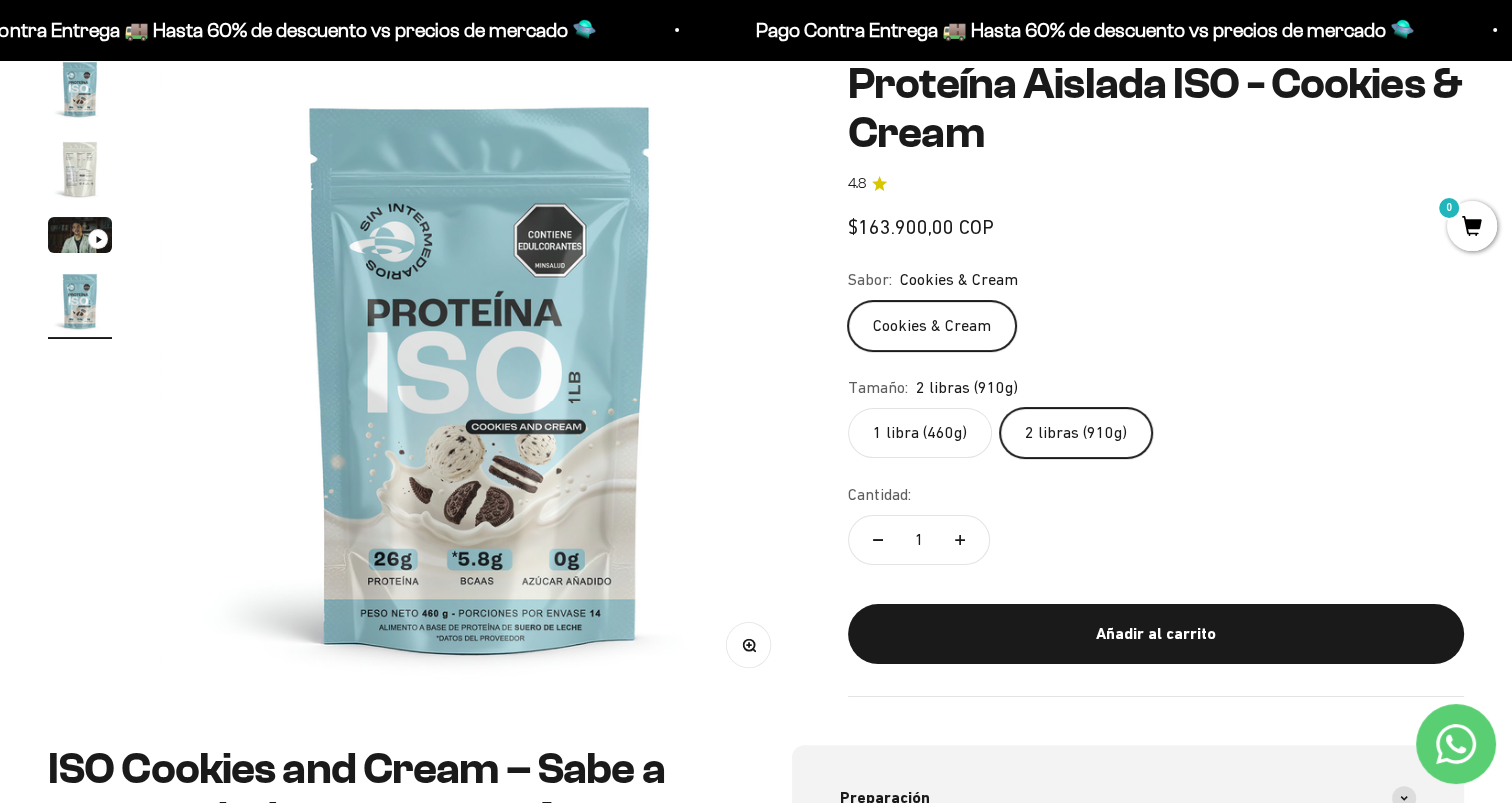 scroll, scrollTop: 0, scrollLeft: 1993, axis: horizontal 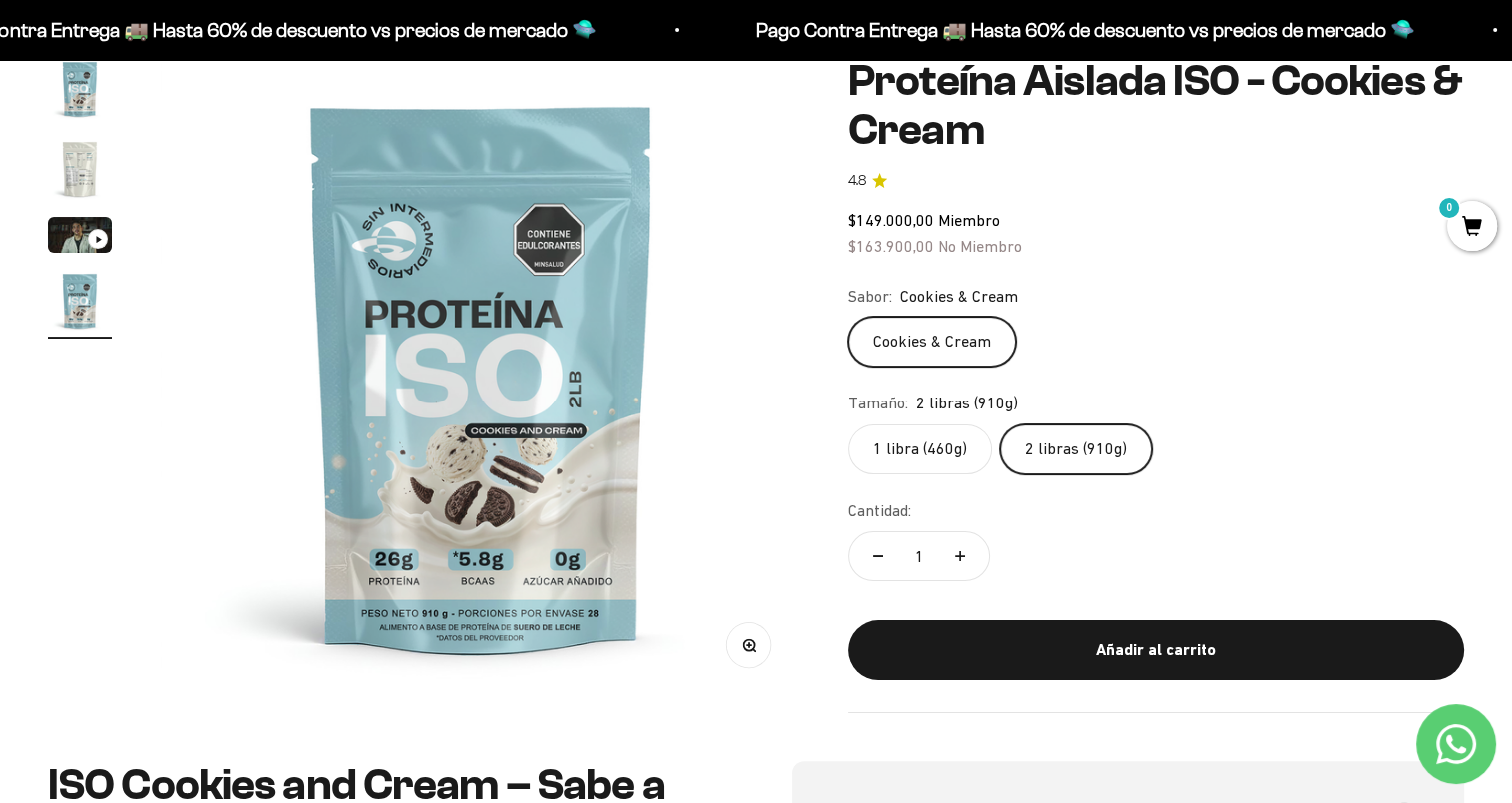click on "1 libra (460g)" 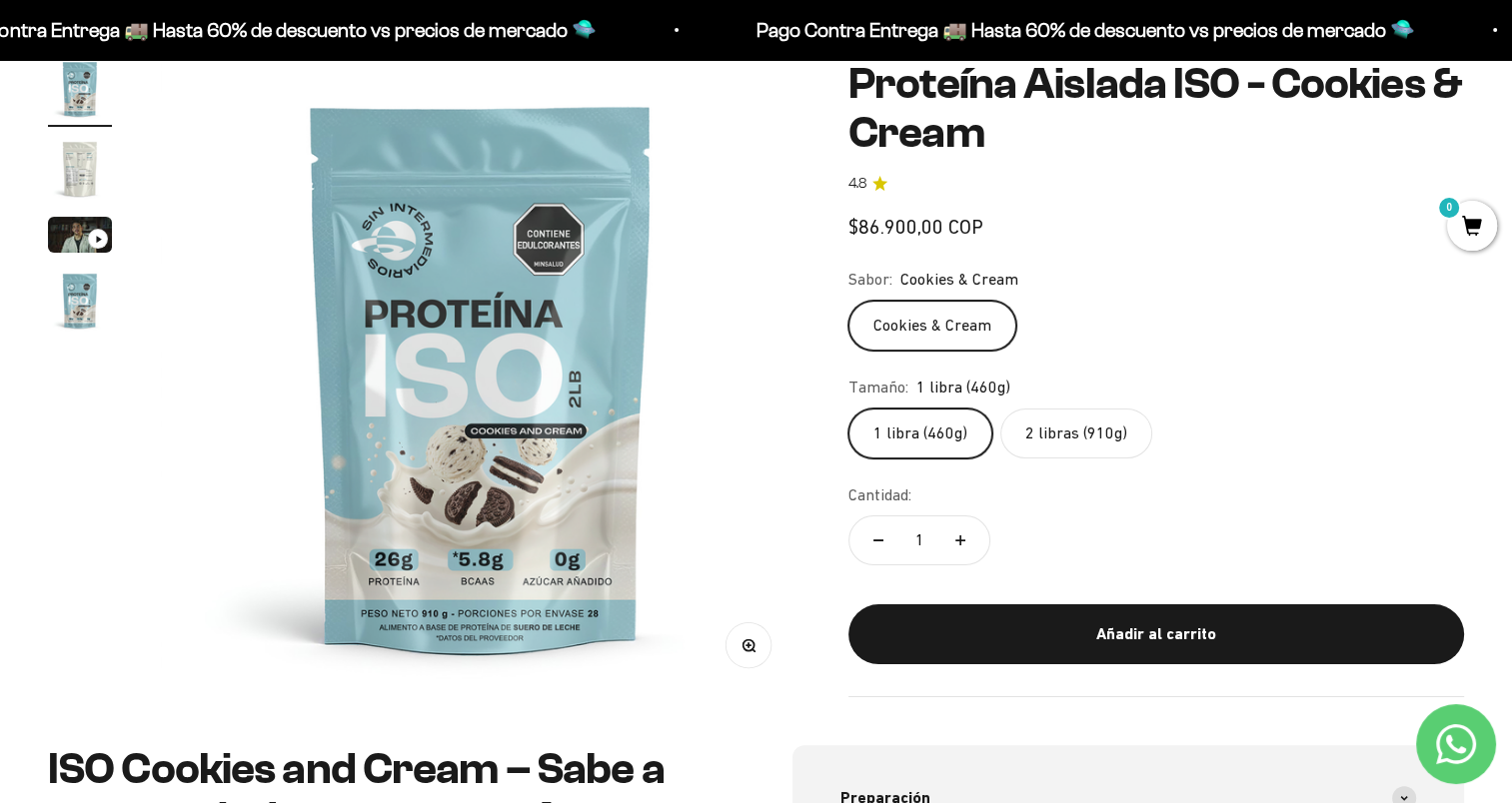 scroll, scrollTop: 0, scrollLeft: 0, axis: both 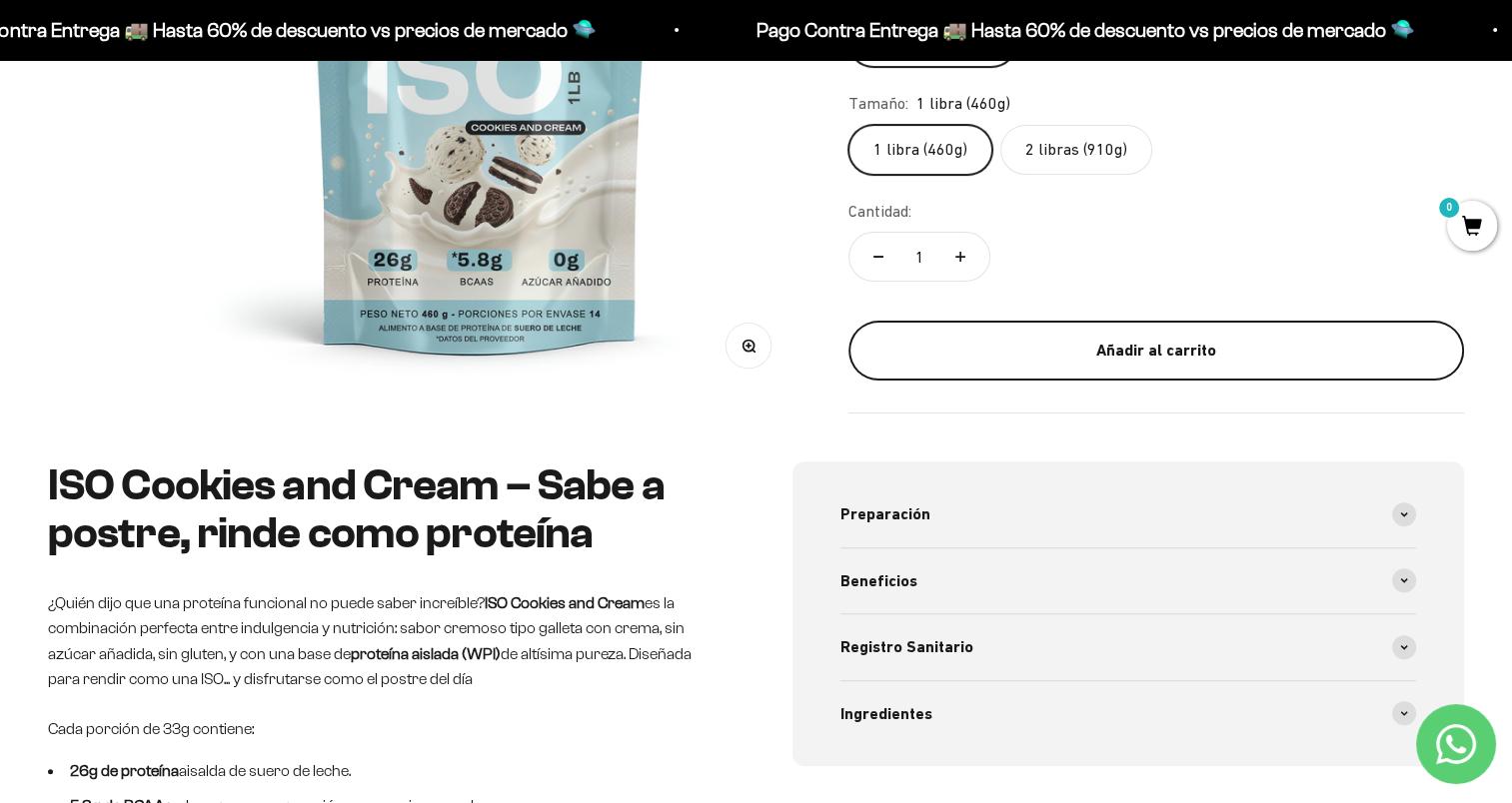 click on "Añadir al carrito" at bounding box center (1156, 351) 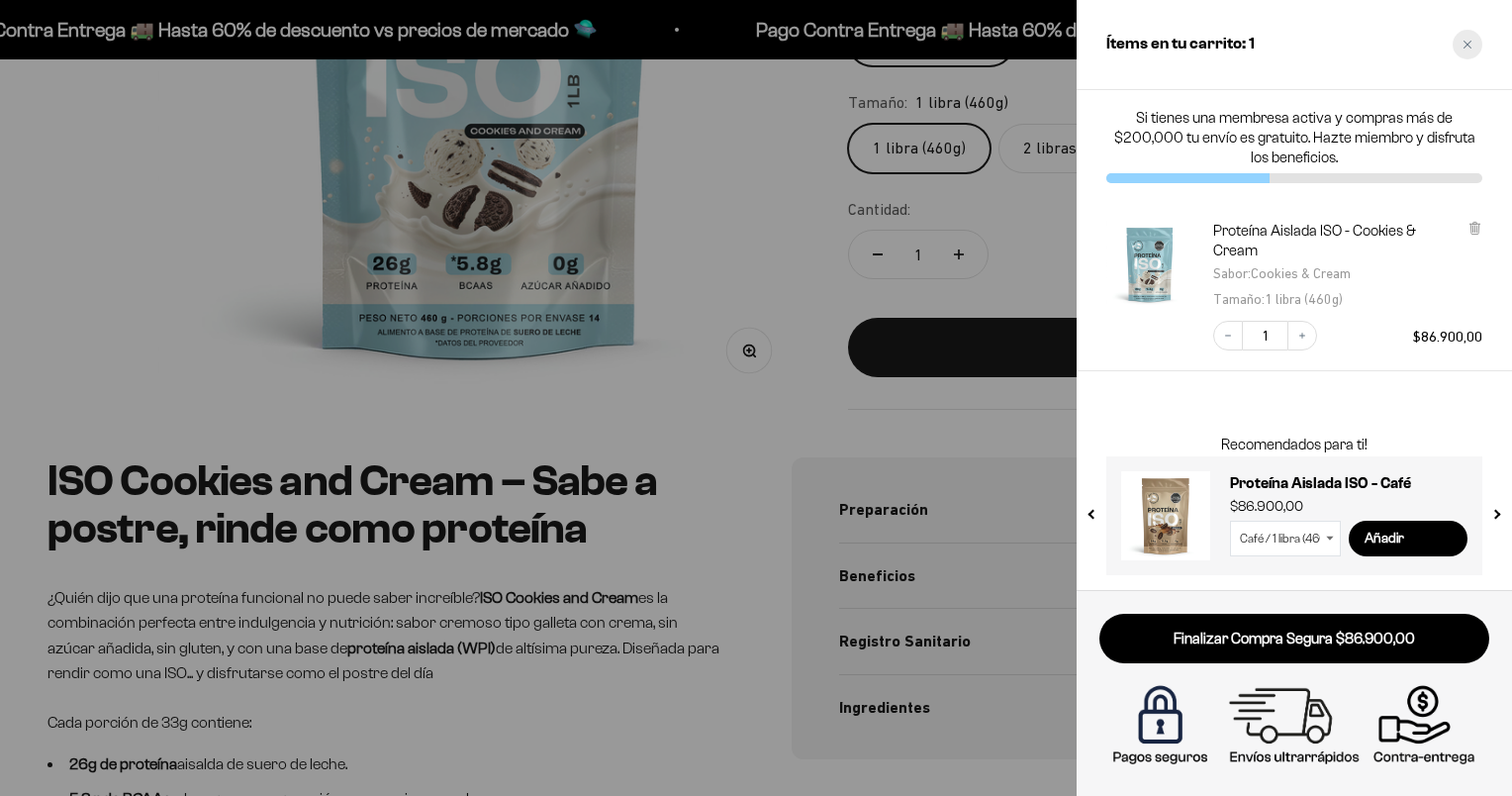 click at bounding box center (1467, 45) 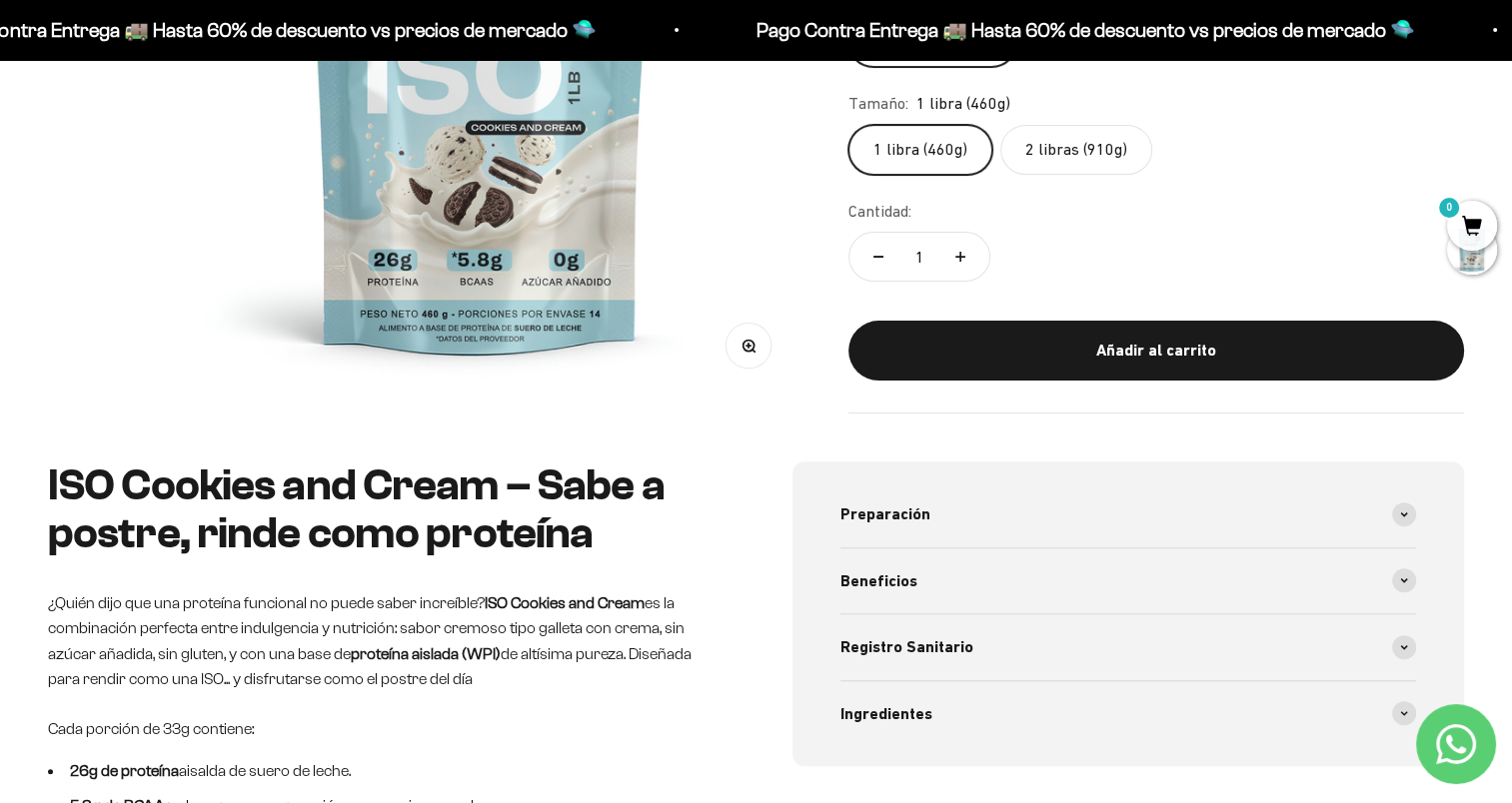 click on "Ir al contenido
Pago Contra Entrega 🚚 Hasta 60% de descuento vs precios de mercado 🛸
Pago Contra Entrega 🚚 Hasta 60% de descuento vs precios de mercado 🛸
Pago Contra Entrega 🚚 Hasta 60% de descuento vs precios de mercado 🛸
Pago Contra Entrega 🚚 Hasta 60% de descuento vs precios de mercado 🛸
Pago Contra Entrega 🚚 Hasta 60% de descuento vs precios de mercado 🛸
Pago Contra Entrega 🚚 Hasta 60% de descuento vs precios de mercado 🛸
Pago Contra Entrega 🚚 Hasta 60% de descuento vs precios de mercado 🛸
Pago Contra Entrega 🚚 Hasta 60% de descuento vs precios de mercado 🛸
Pago Contra Entrega 🚚 Hasta 60% de descuento vs precios de mercado 🛸
Pago Contra Entrega 🚚 Hasta 60% de descuento vs precios de mercado 🛸" at bounding box center [756, 2582] 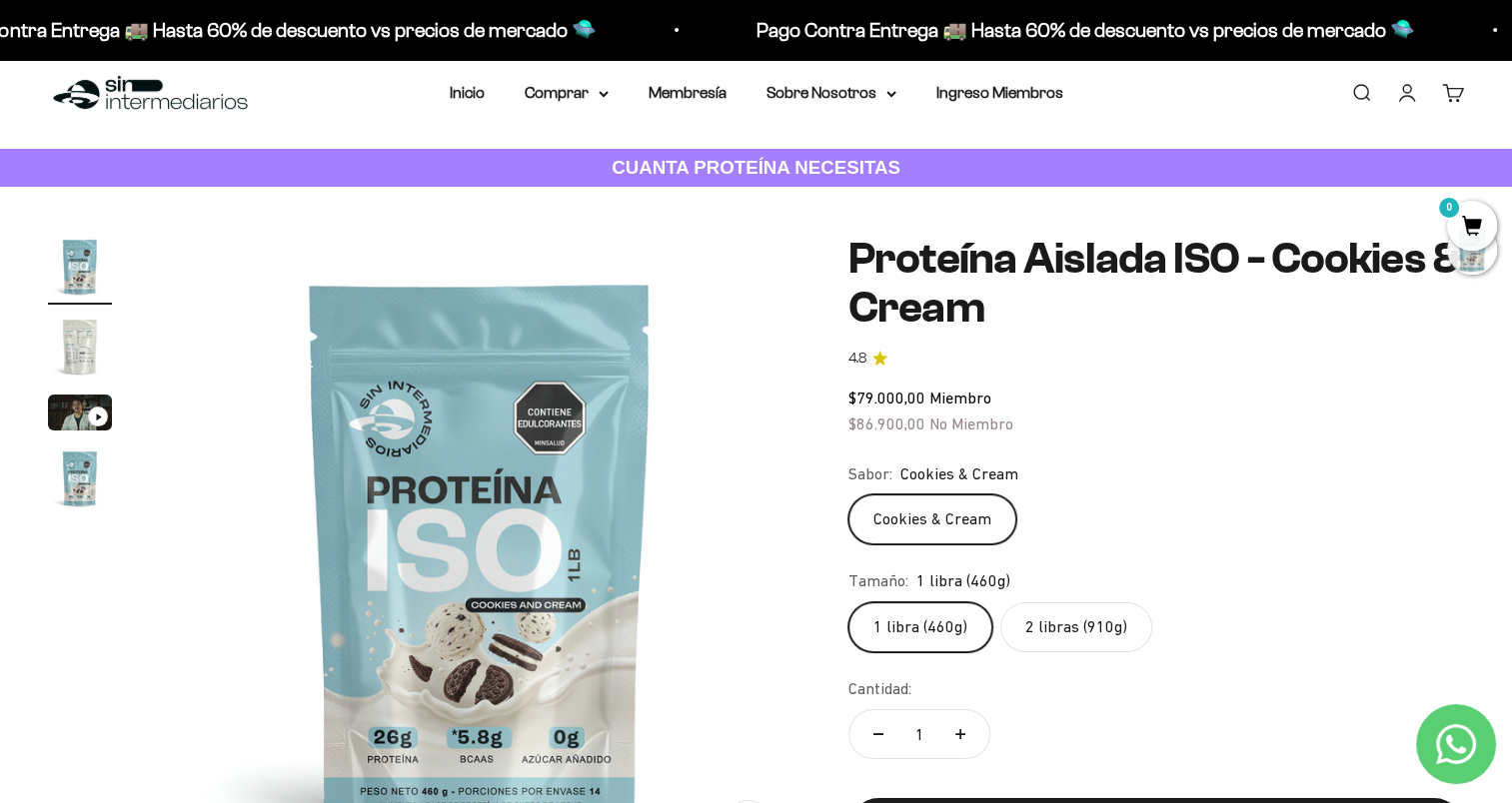 scroll, scrollTop: 0, scrollLeft: 0, axis: both 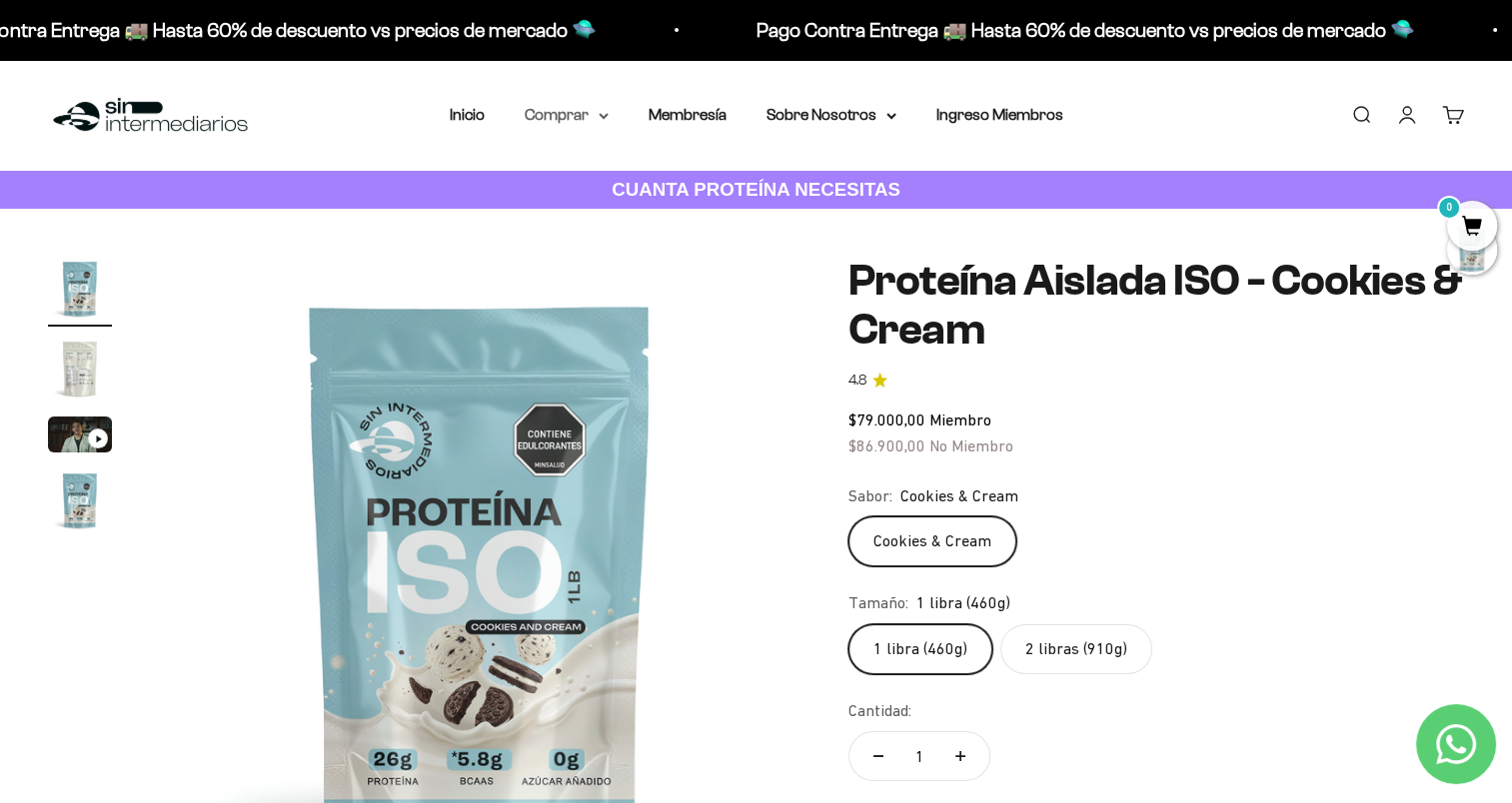 click on "Comprar" at bounding box center [567, 115] 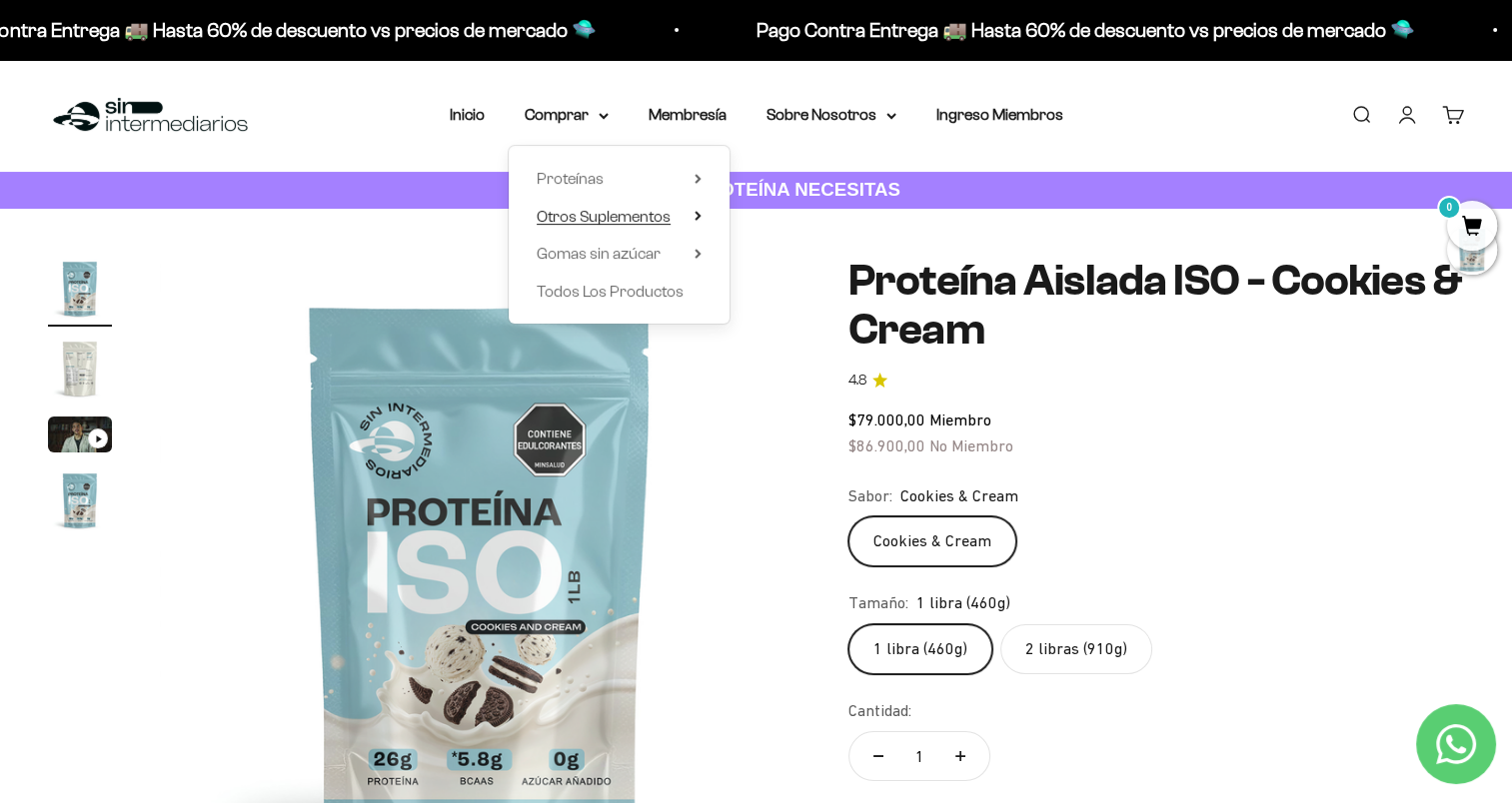 click on "Otros Suplementos" at bounding box center (619, 217) 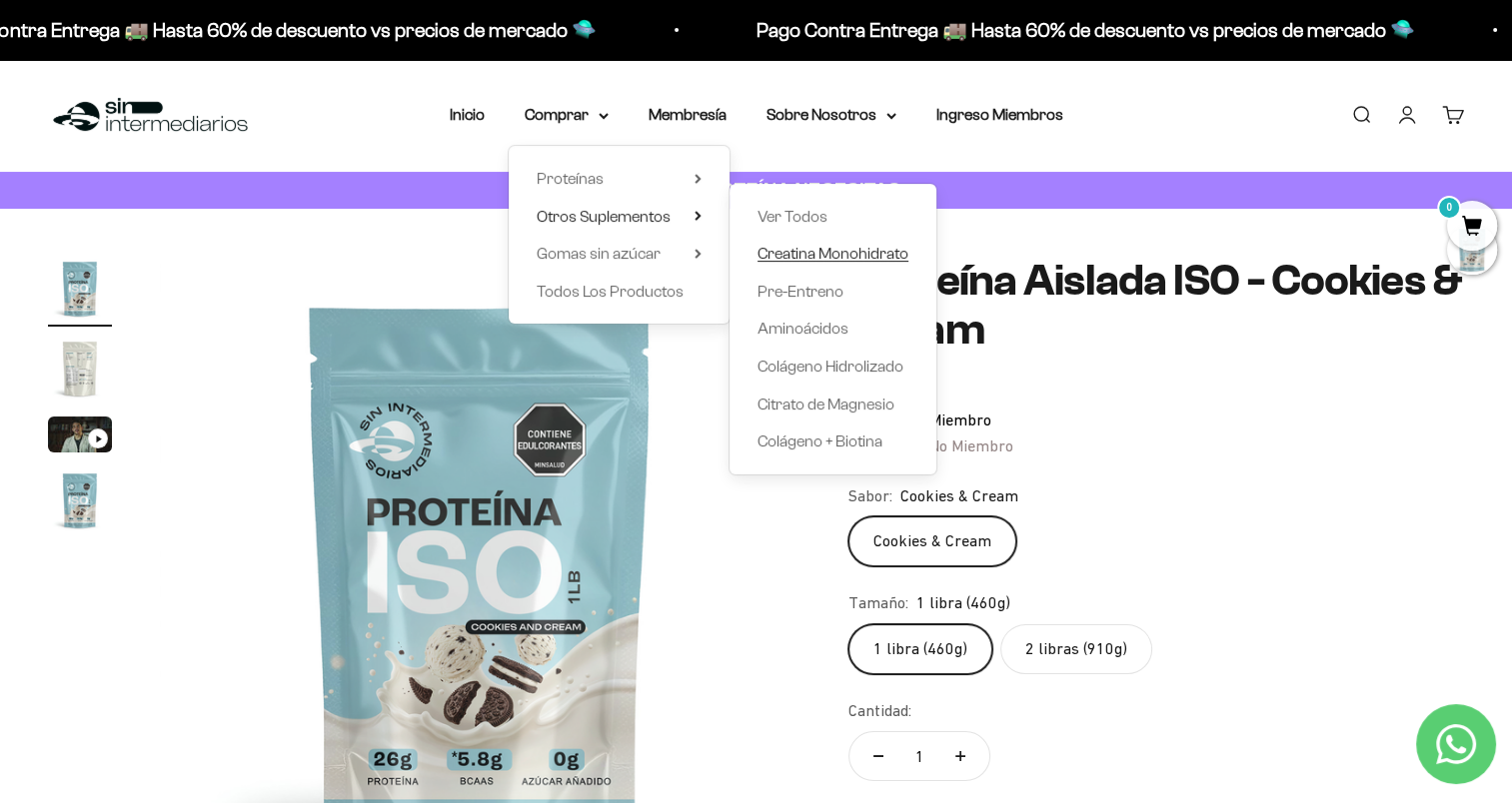 click on "Creatina Monohidrato" at bounding box center [832, 253] 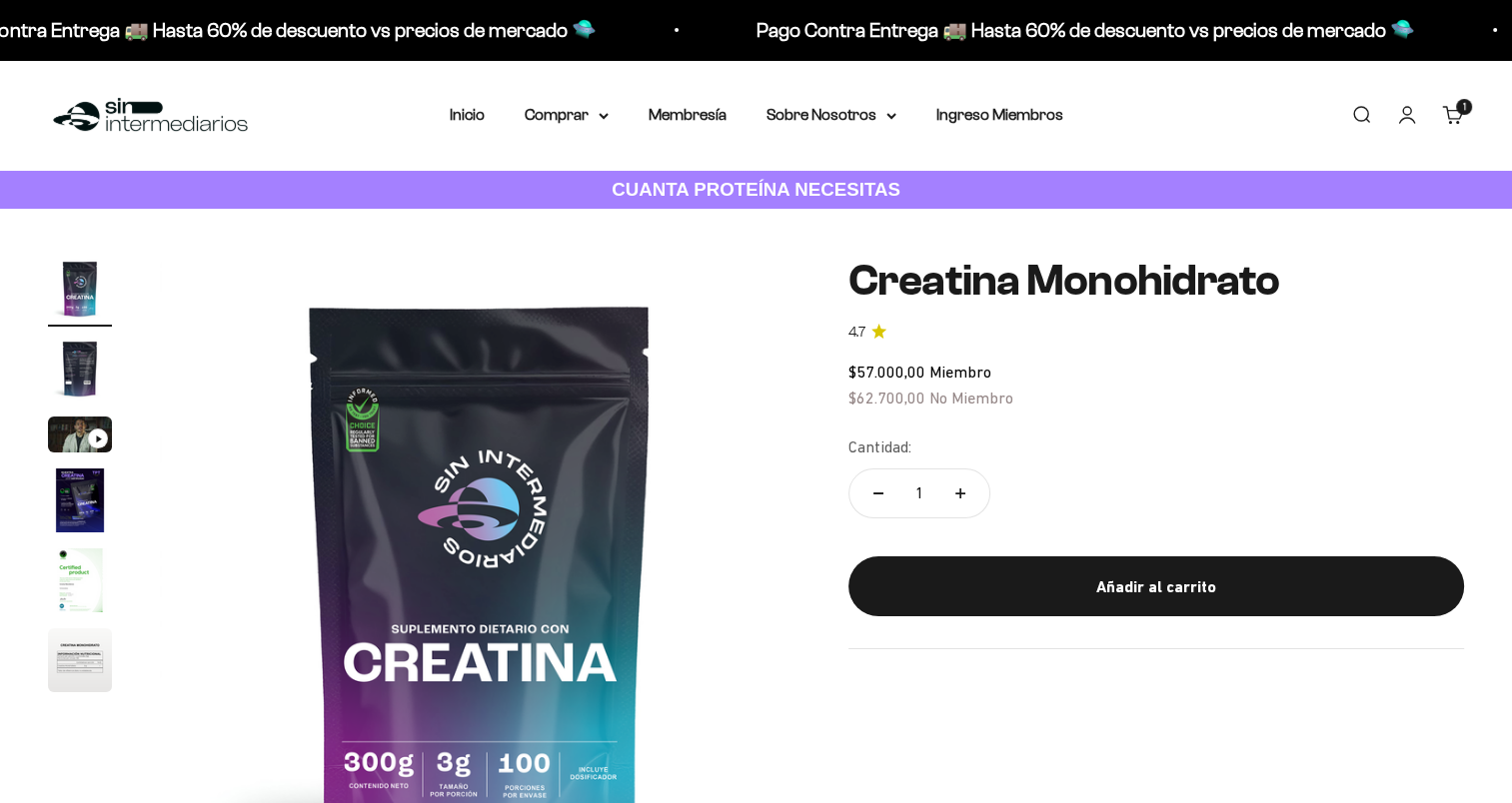 scroll, scrollTop: 200, scrollLeft: 0, axis: vertical 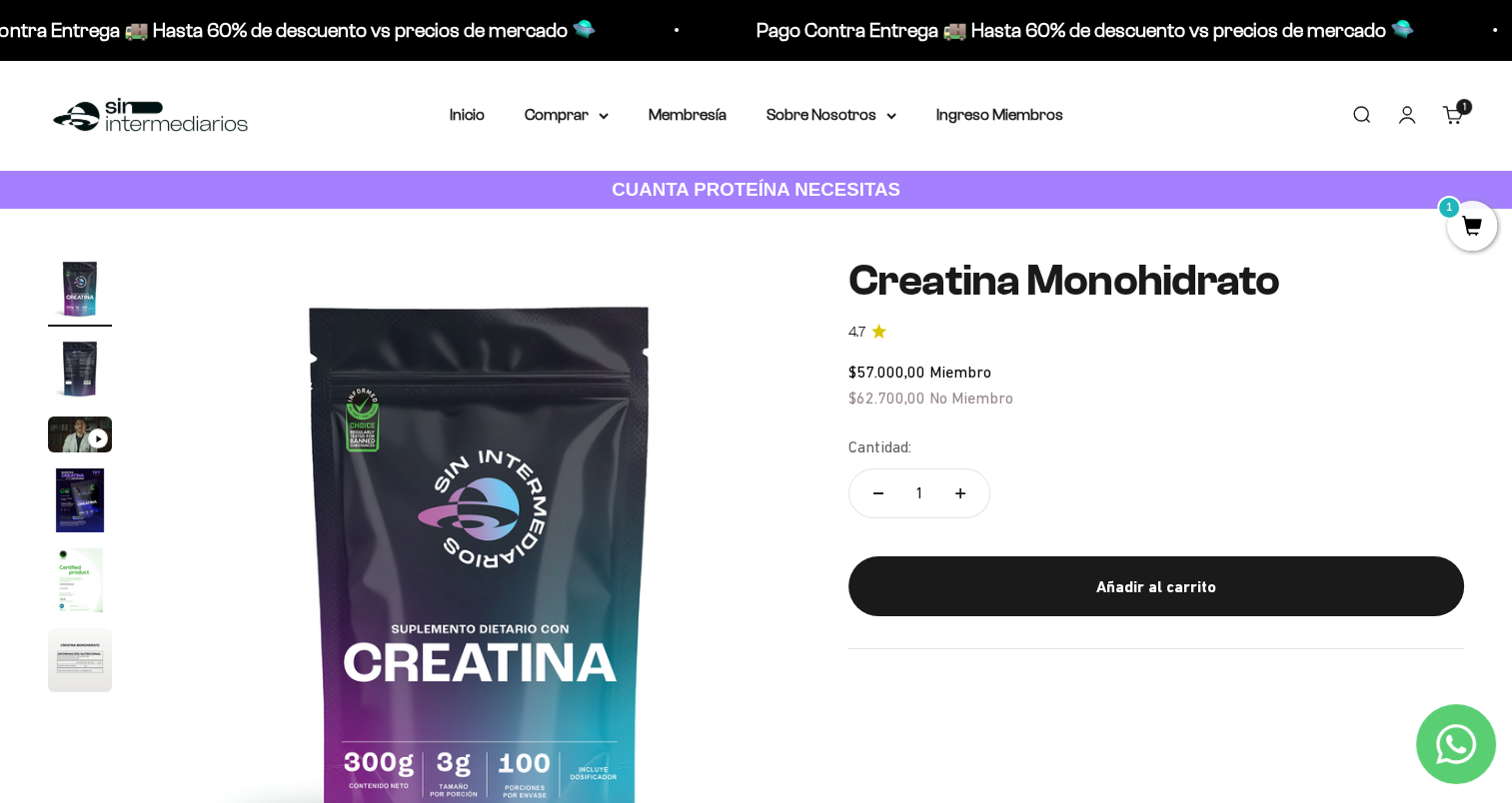 drag, startPoint x: 512, startPoint y: 0, endPoint x: 182, endPoint y: 294, distance: 441.96832 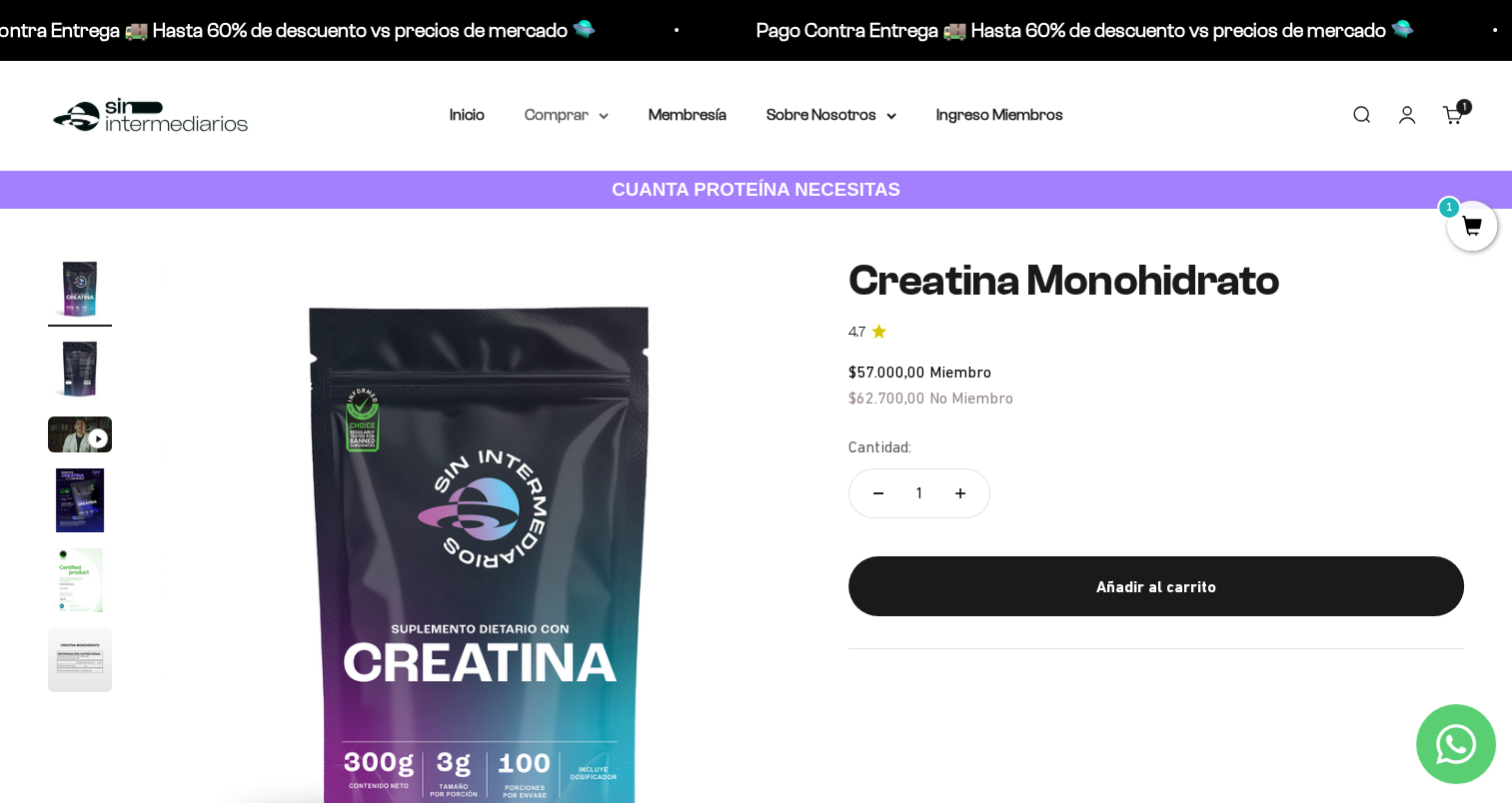 click 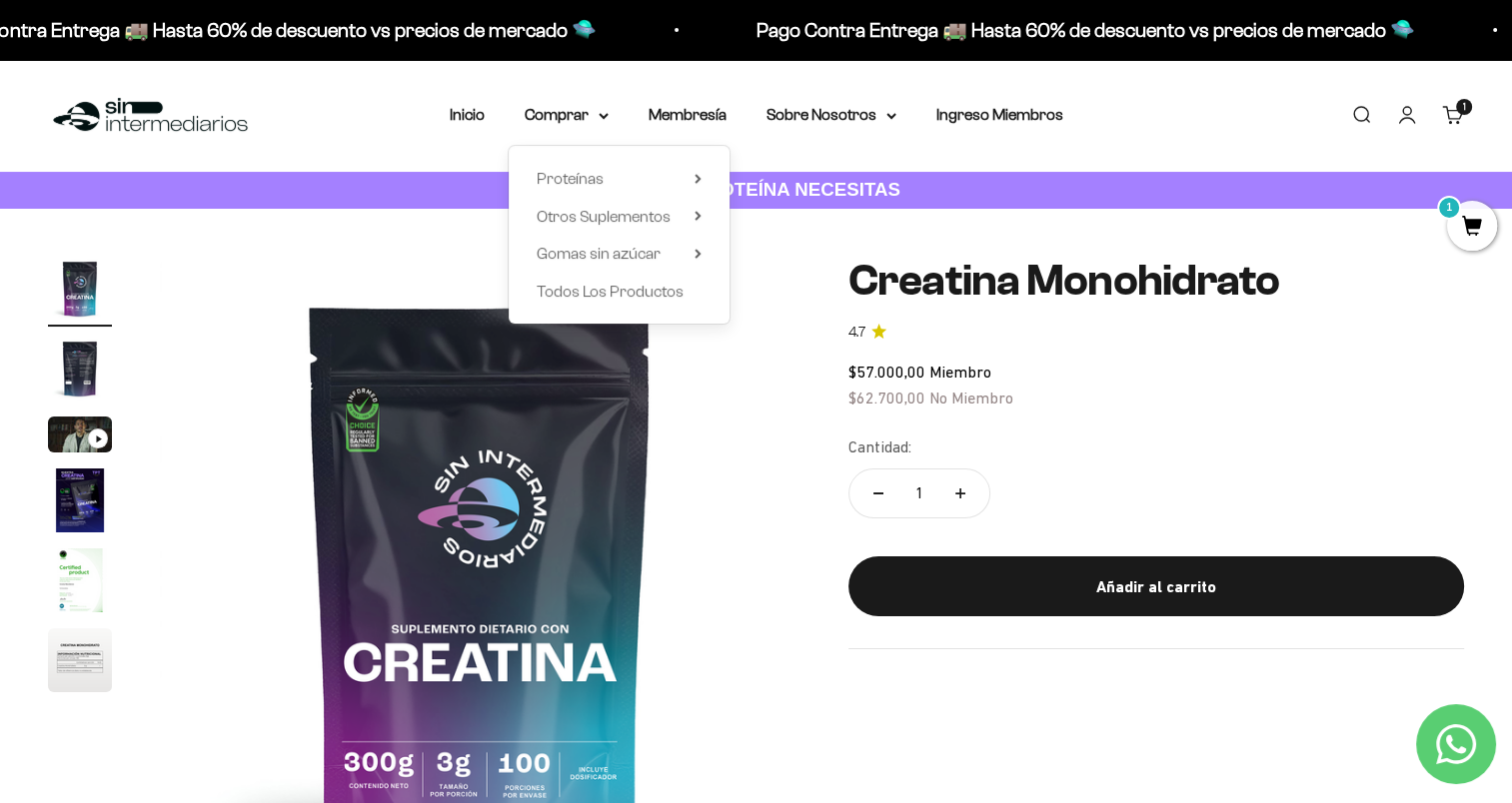 click on "Proteínas
Ver Todos
Whey
Iso
Vegan
Shaker" at bounding box center [619, 235] 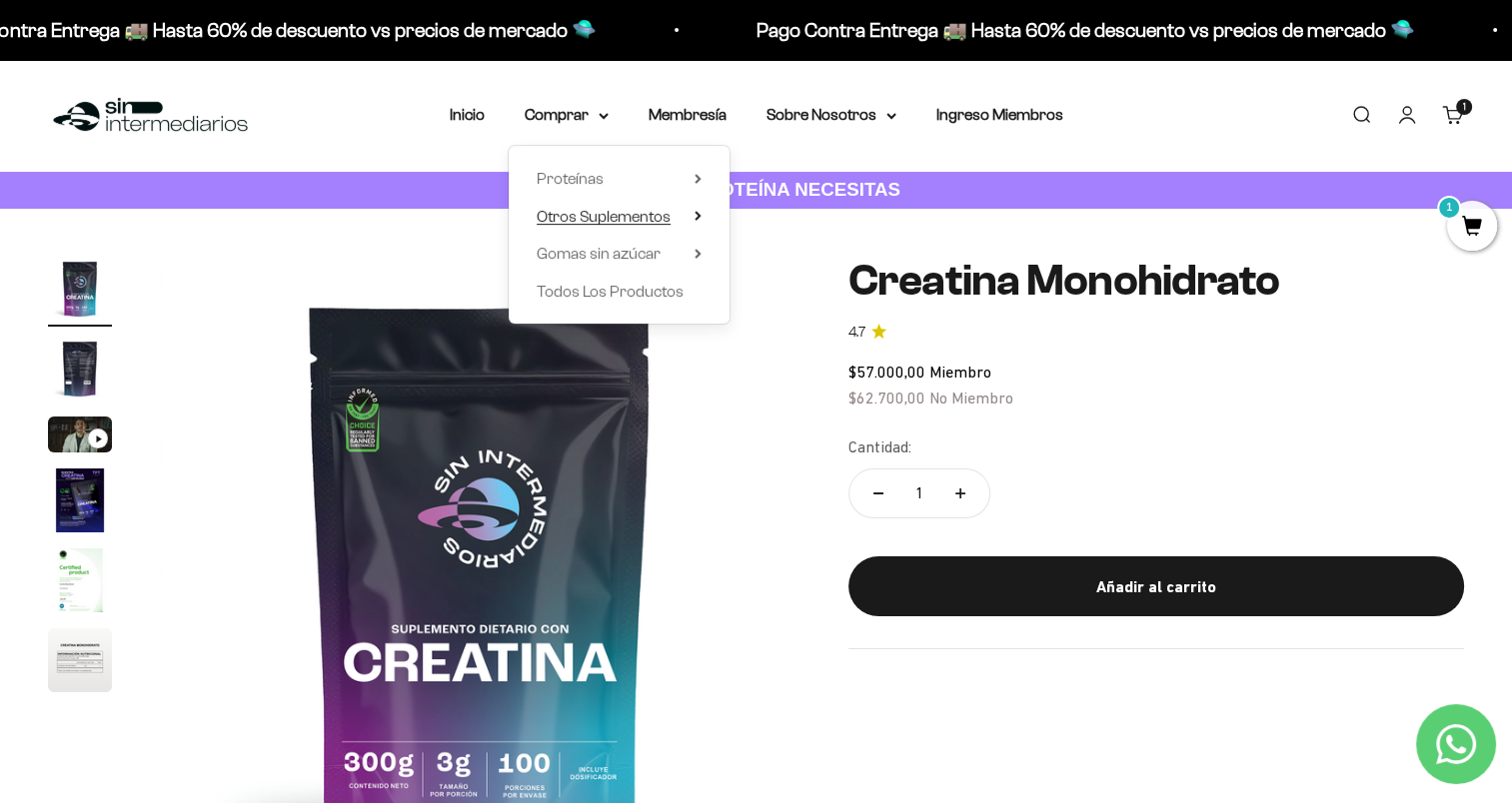 click 